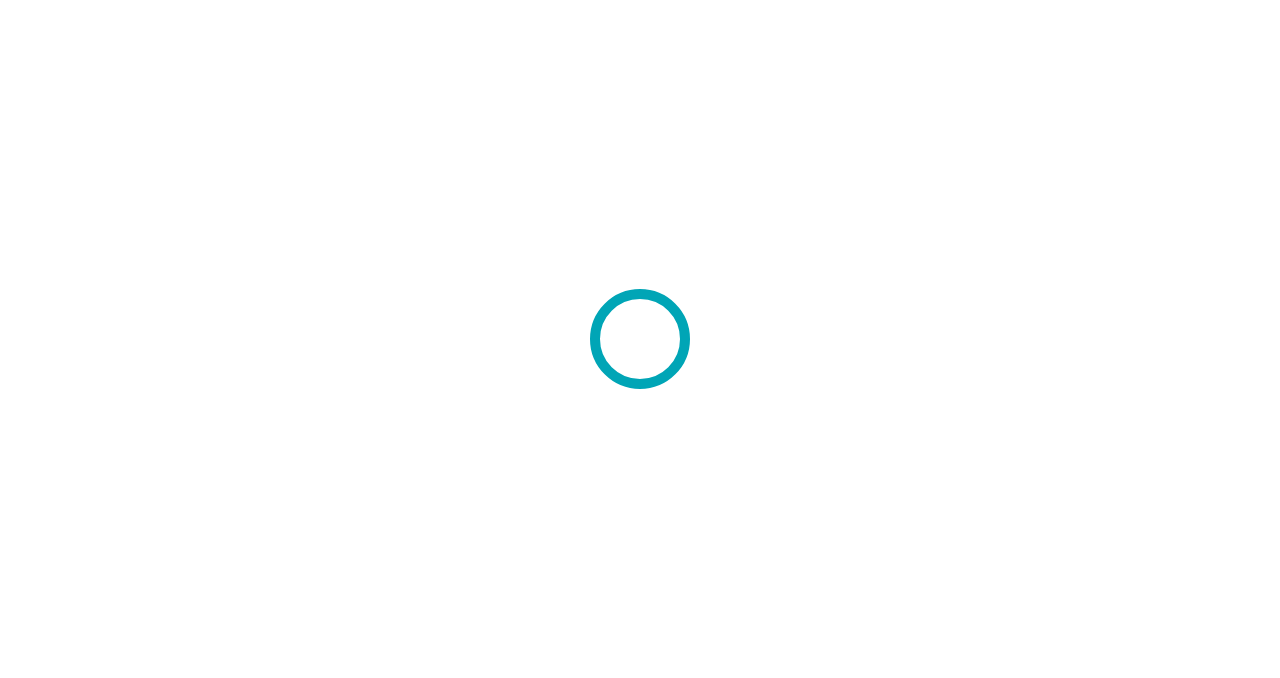 scroll, scrollTop: 0, scrollLeft: 0, axis: both 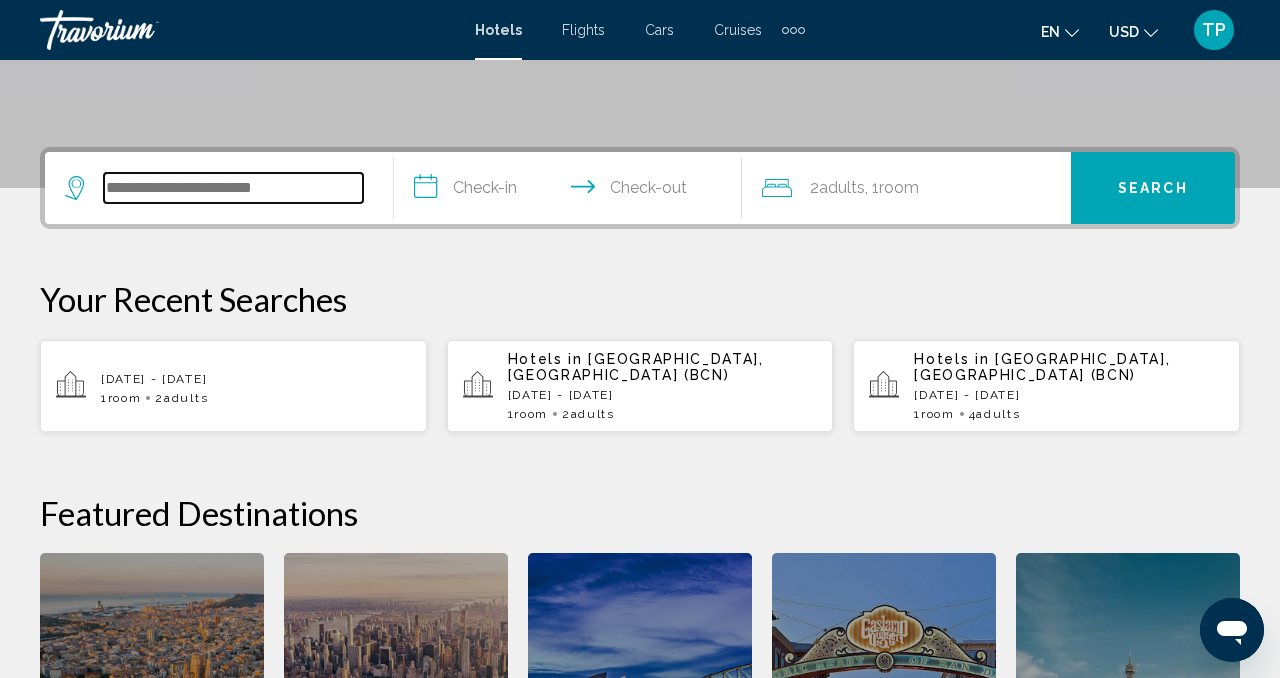 click at bounding box center (233, 188) 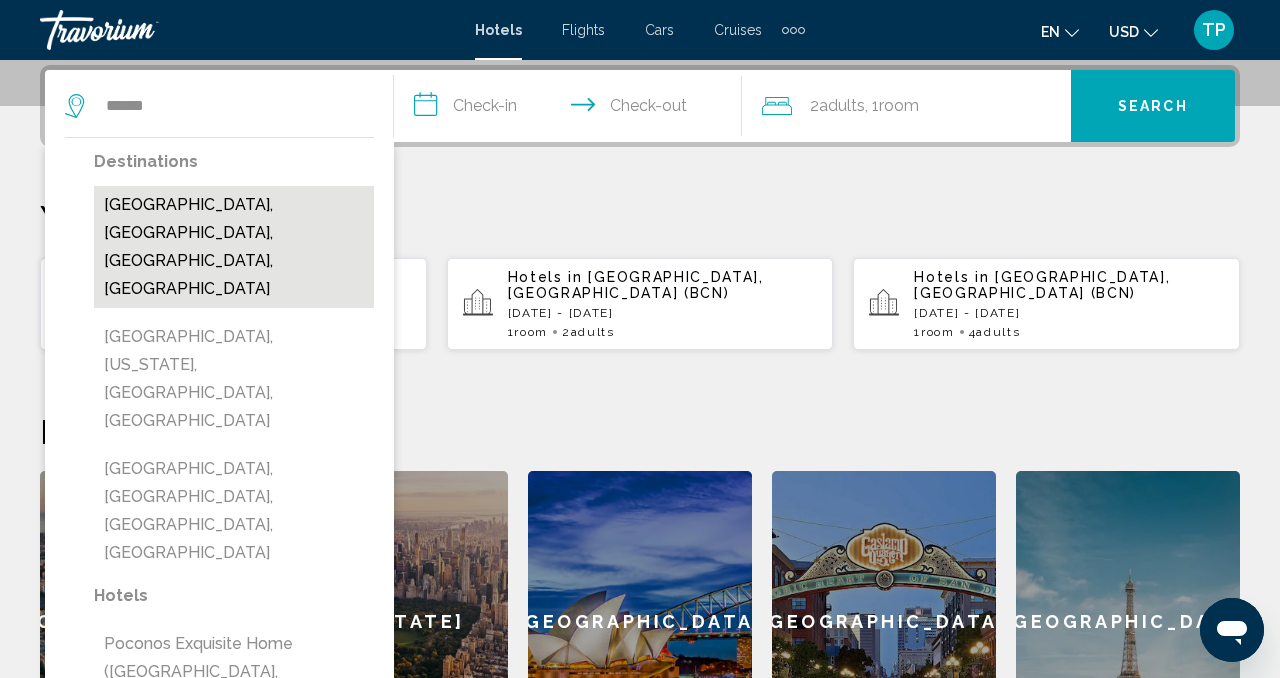 click on "[GEOGRAPHIC_DATA], [GEOGRAPHIC_DATA], [GEOGRAPHIC_DATA], [GEOGRAPHIC_DATA]" at bounding box center [234, 247] 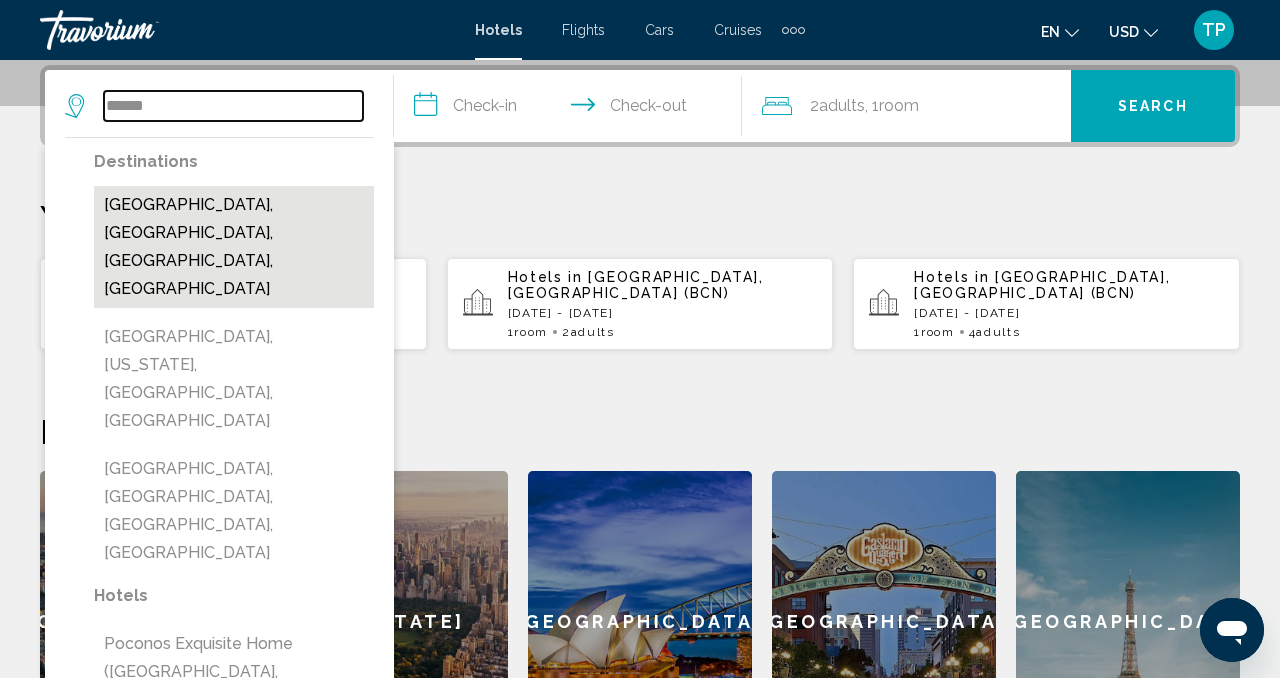 type on "**********" 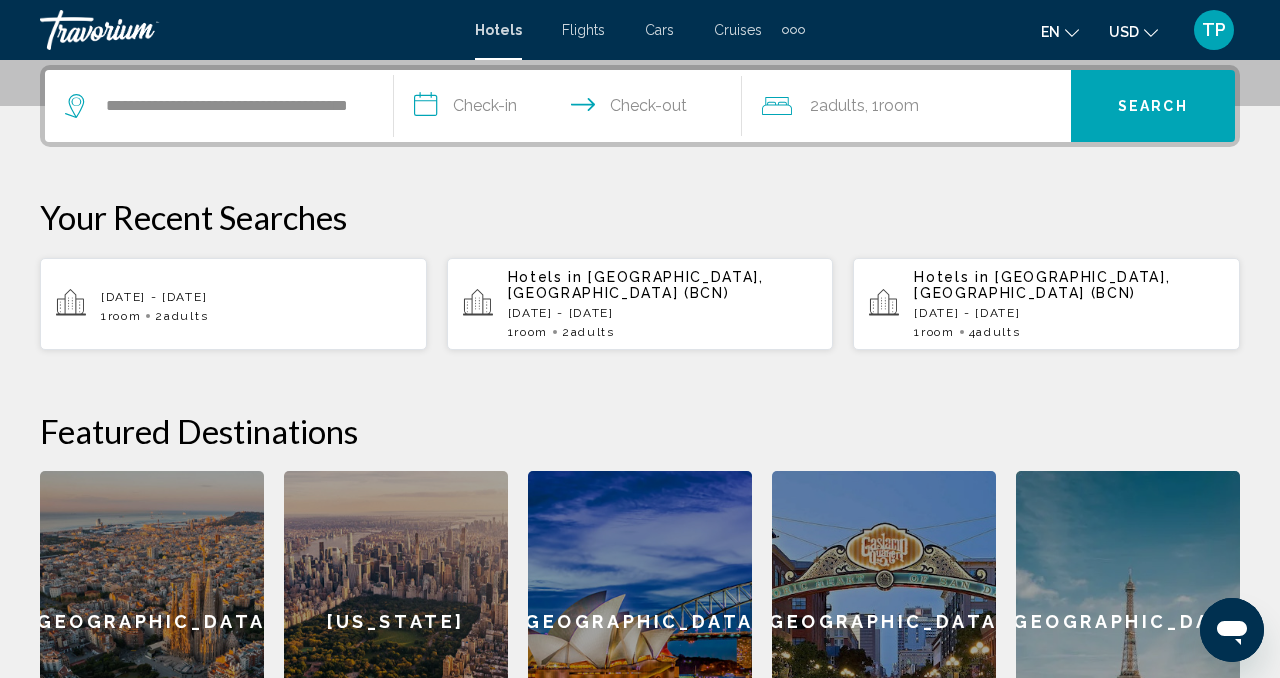 click on "**********" at bounding box center (572, 109) 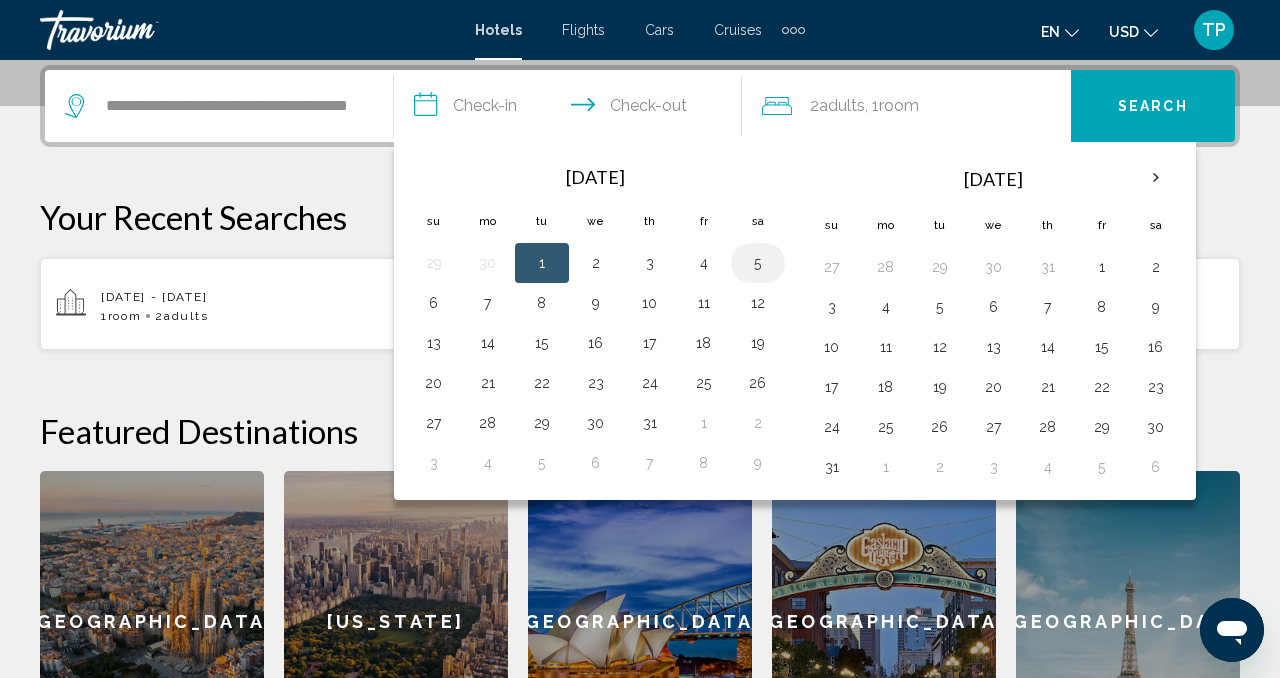 click on "5" at bounding box center (758, 263) 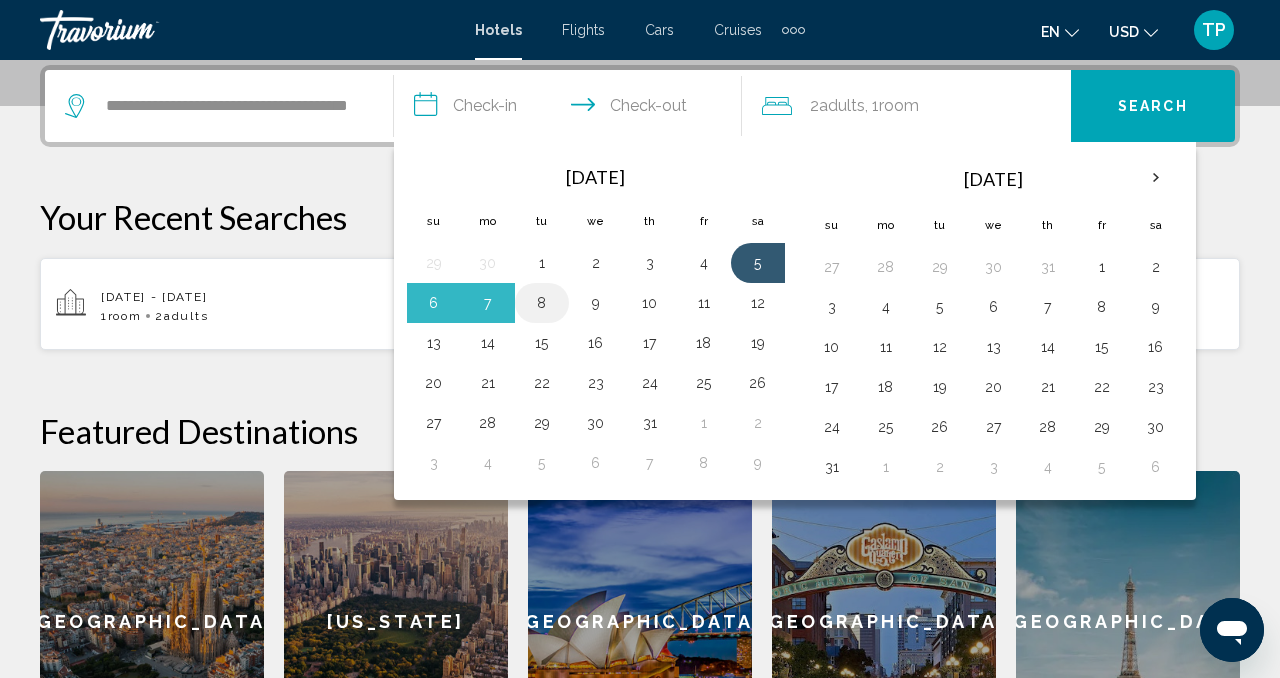 click on "8" at bounding box center (542, 303) 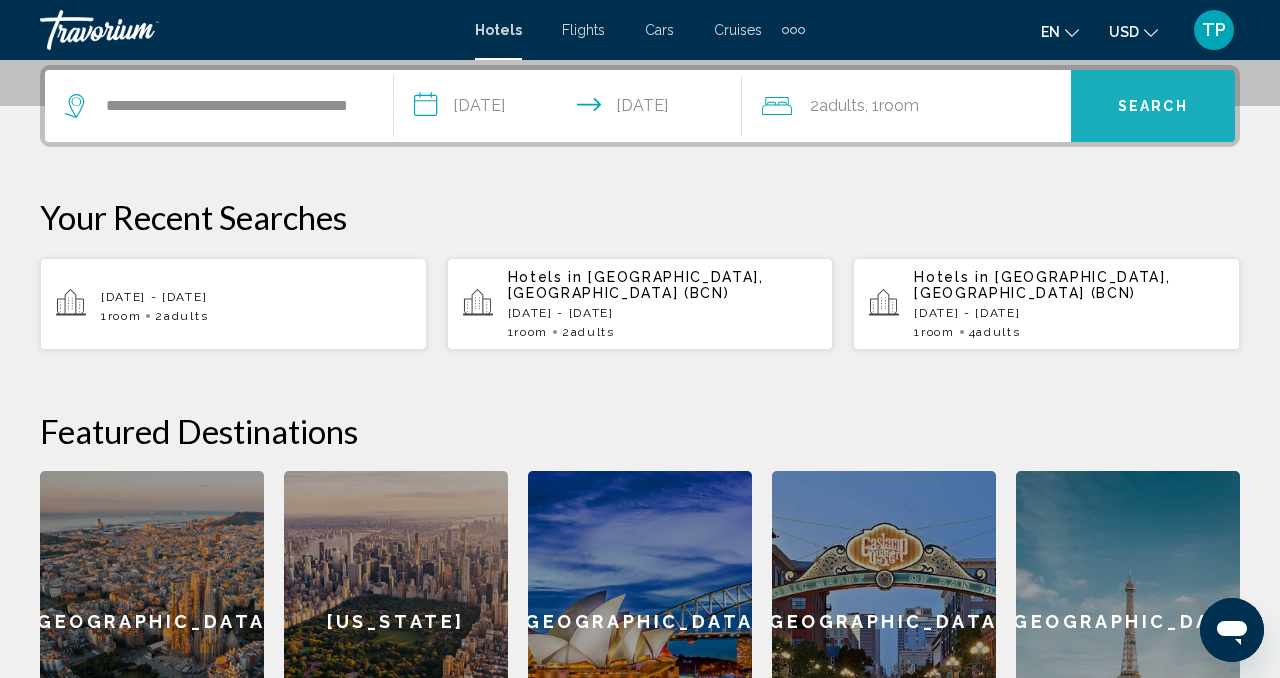 click on "Search" at bounding box center (1153, 107) 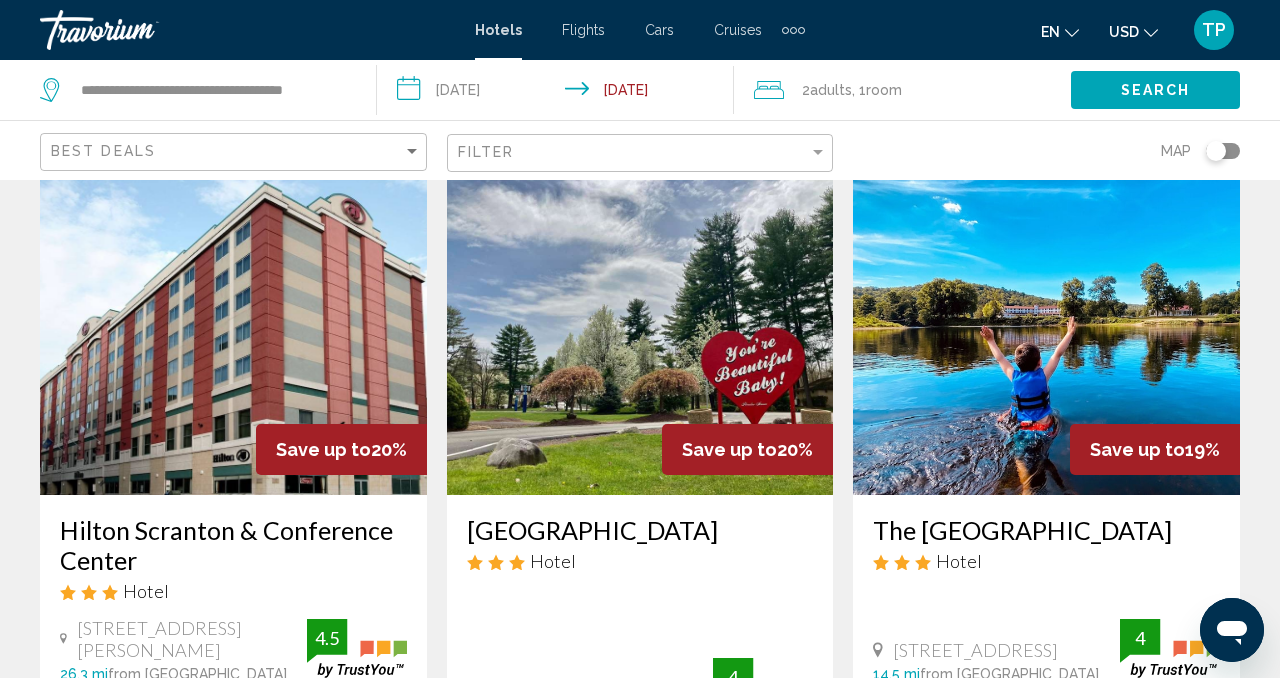 scroll, scrollTop: 0, scrollLeft: 0, axis: both 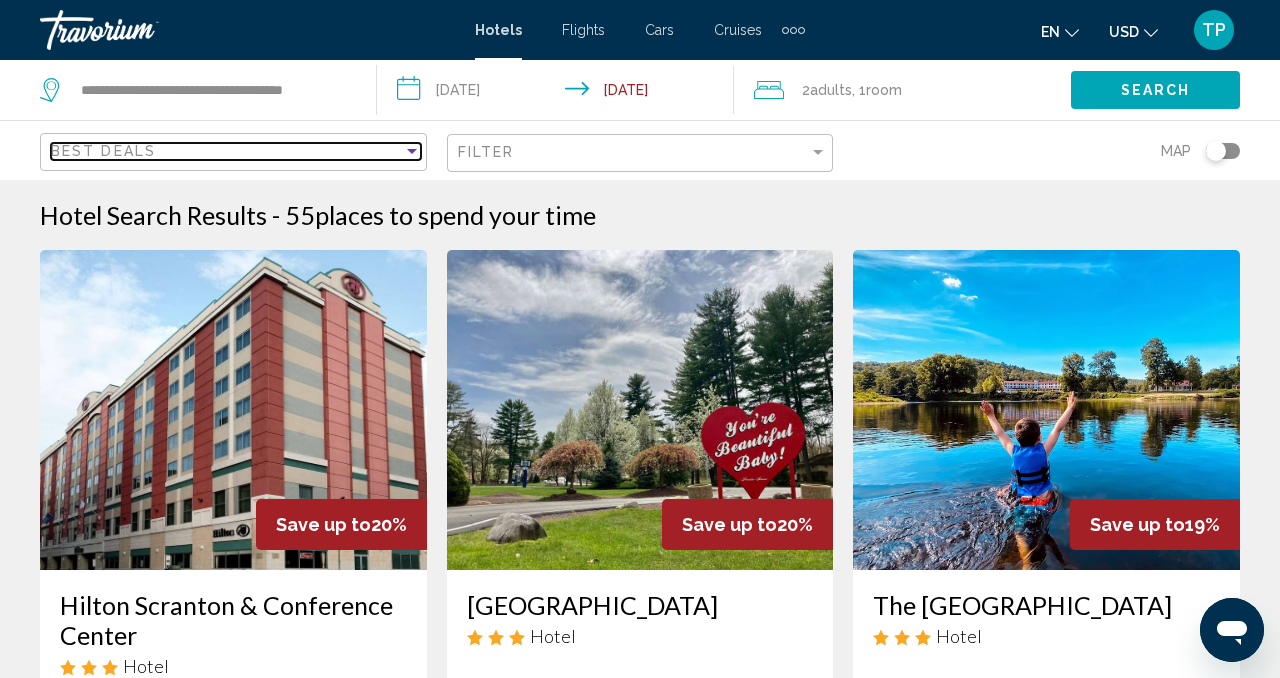 click at bounding box center (412, 151) 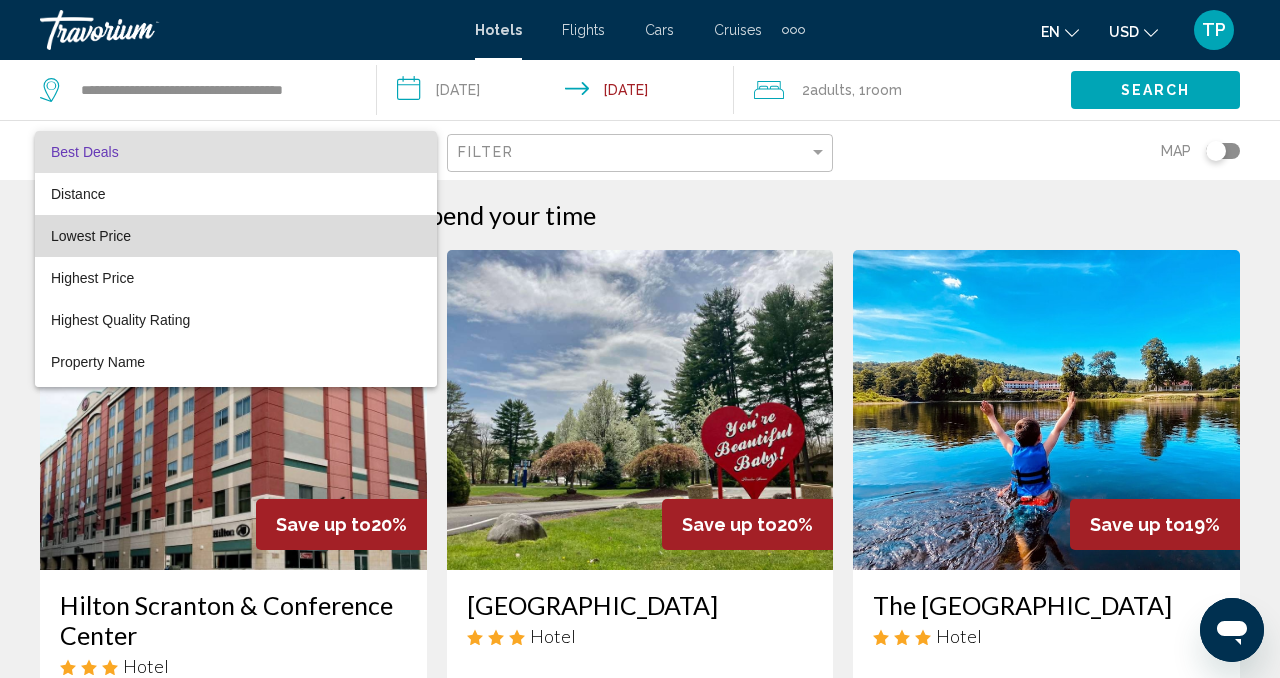 click on "Lowest Price" at bounding box center [236, 236] 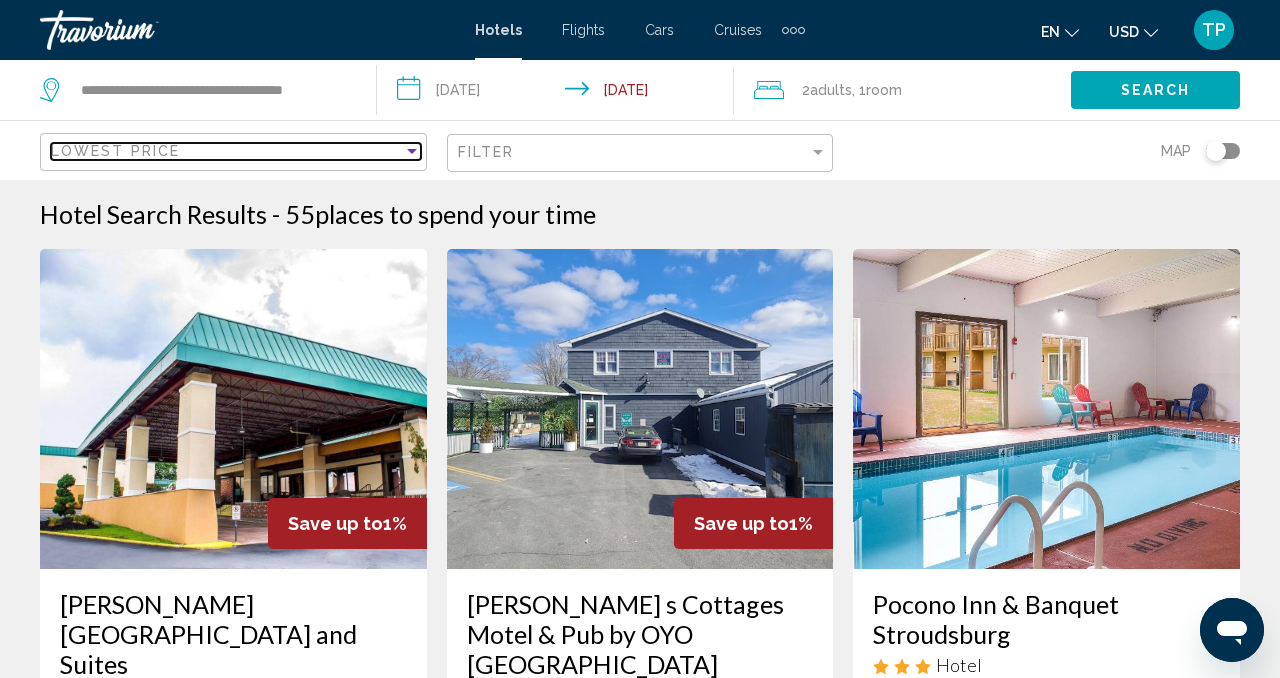scroll, scrollTop: 0, scrollLeft: 0, axis: both 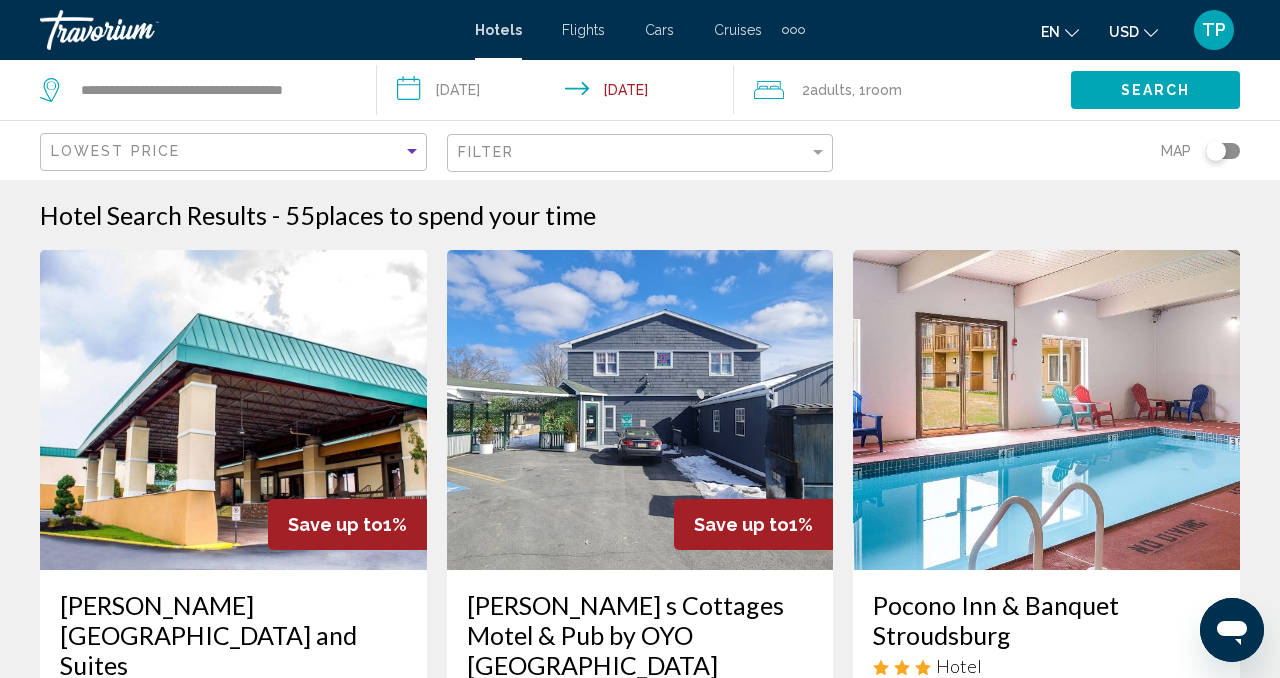 click at bounding box center (793, 30) 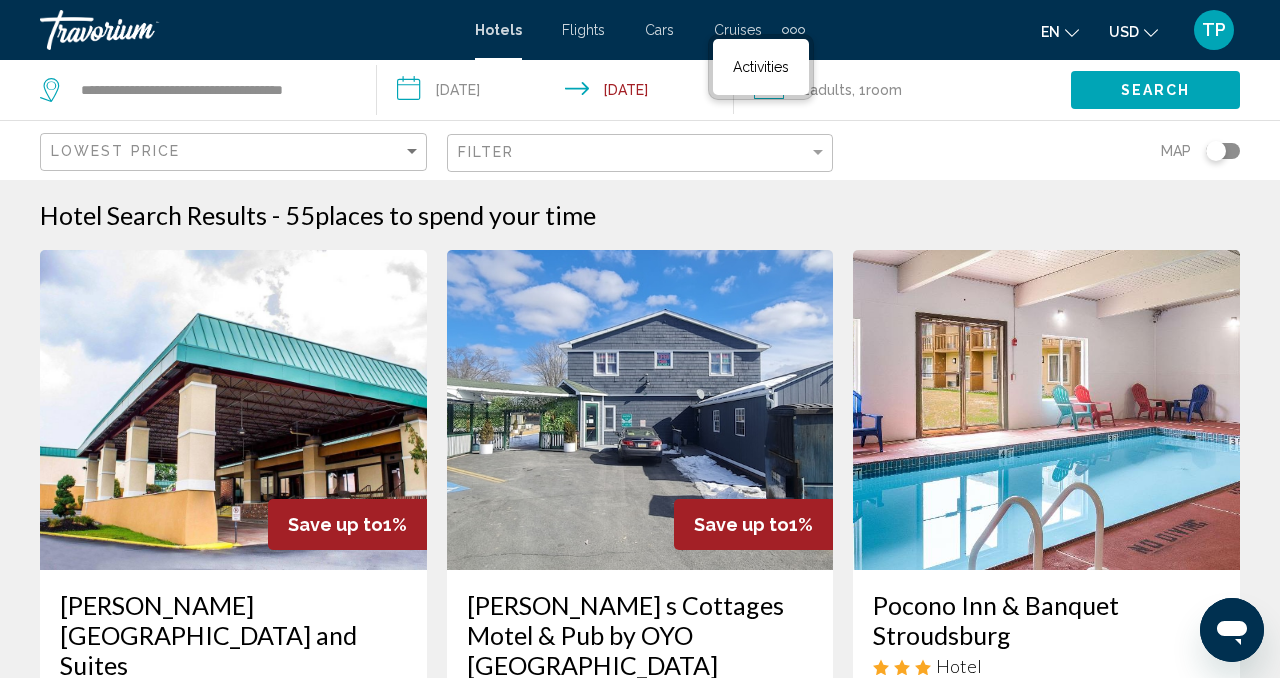 click on "Cruises" at bounding box center [738, 30] 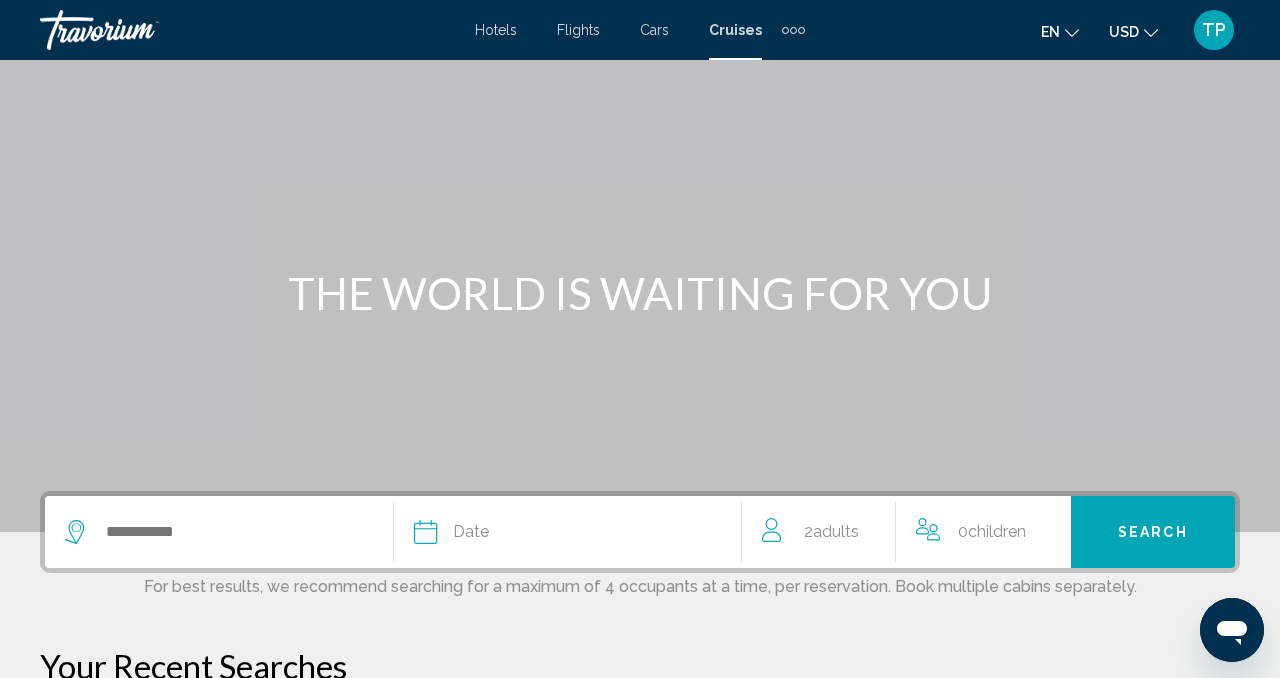 scroll, scrollTop: 0, scrollLeft: 0, axis: both 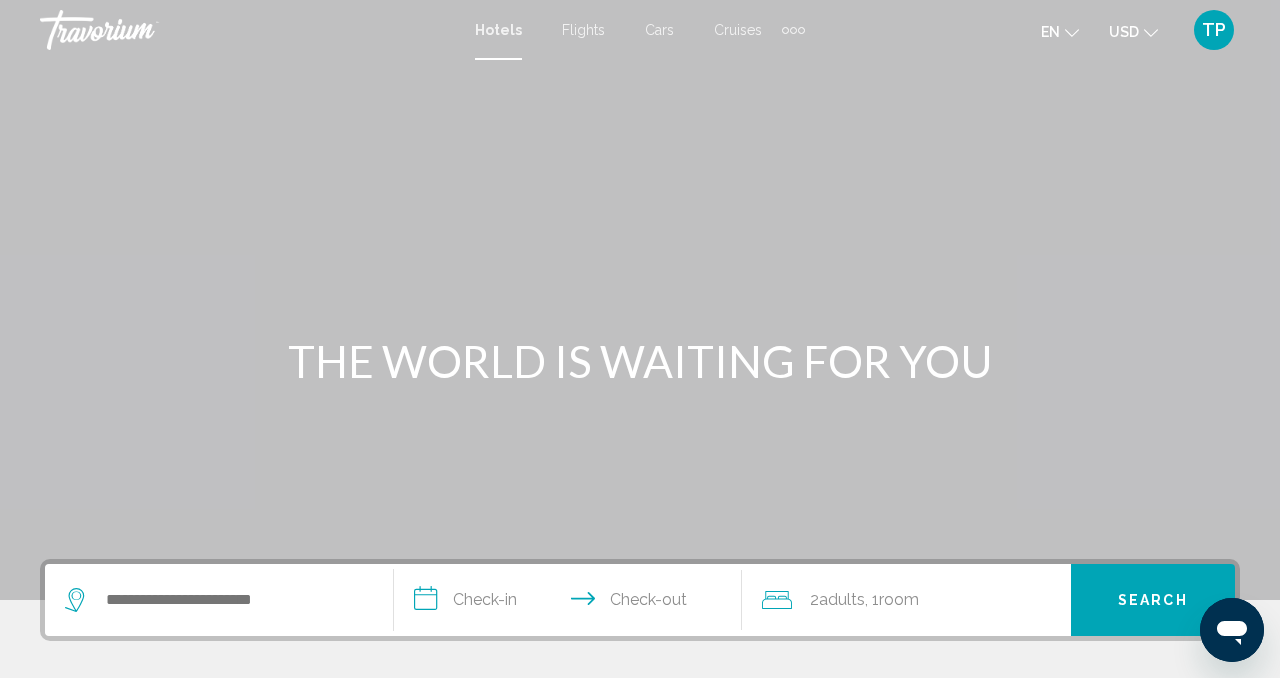 click at bounding box center [793, 30] 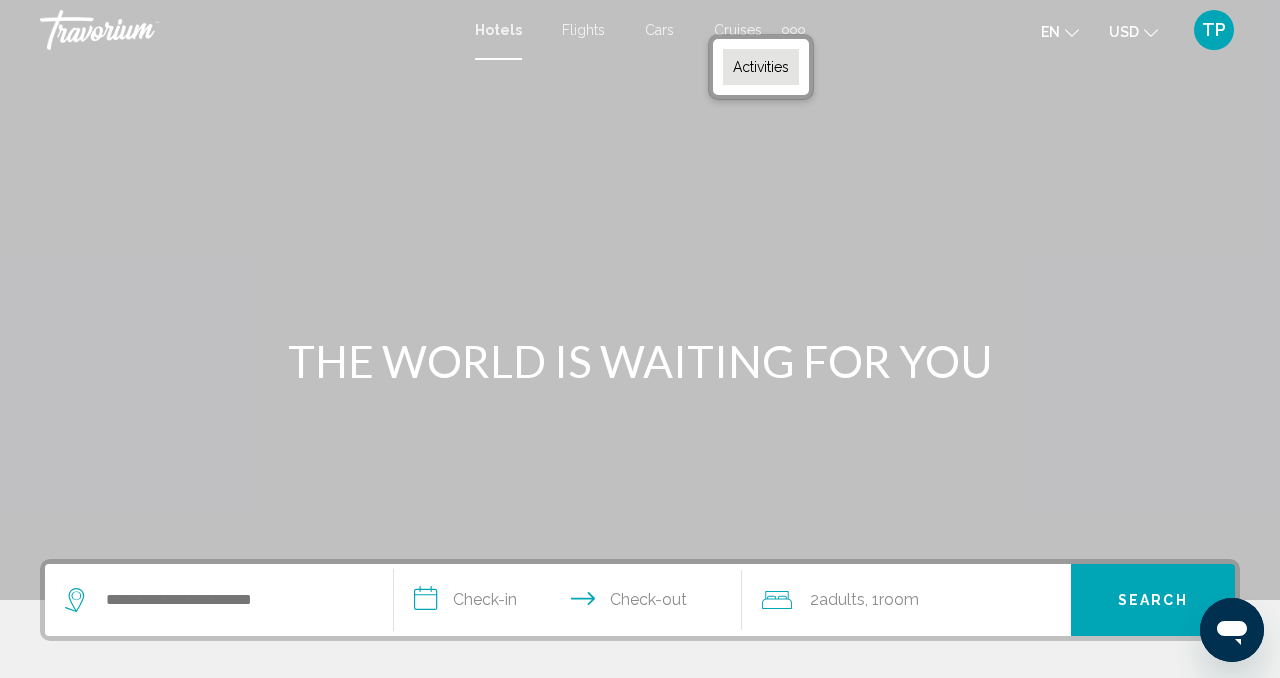 click on "Activities" at bounding box center (761, 67) 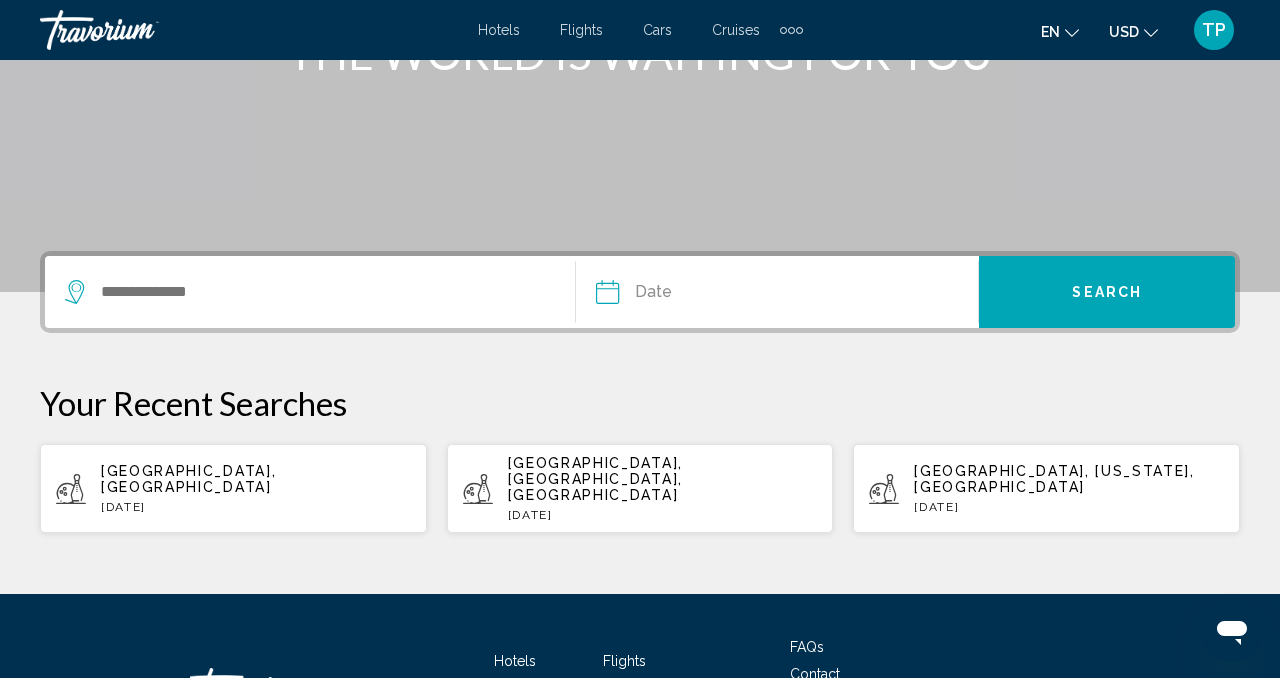 scroll, scrollTop: 314, scrollLeft: 0, axis: vertical 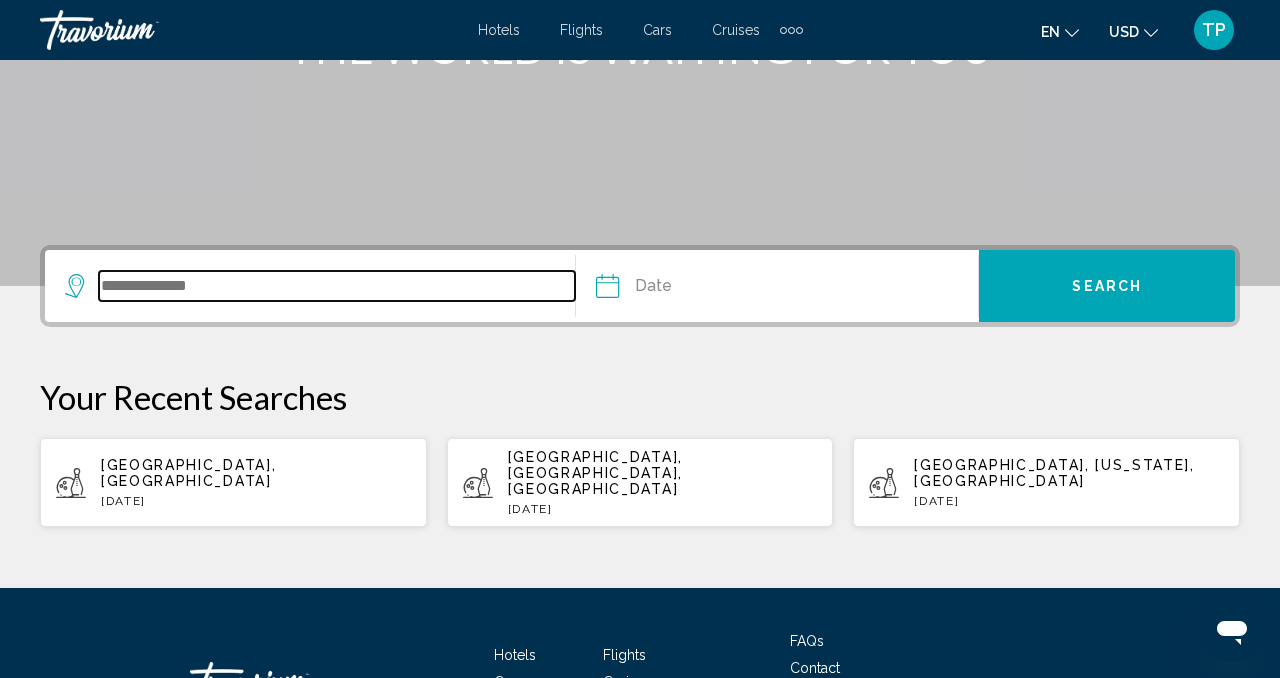click at bounding box center (337, 286) 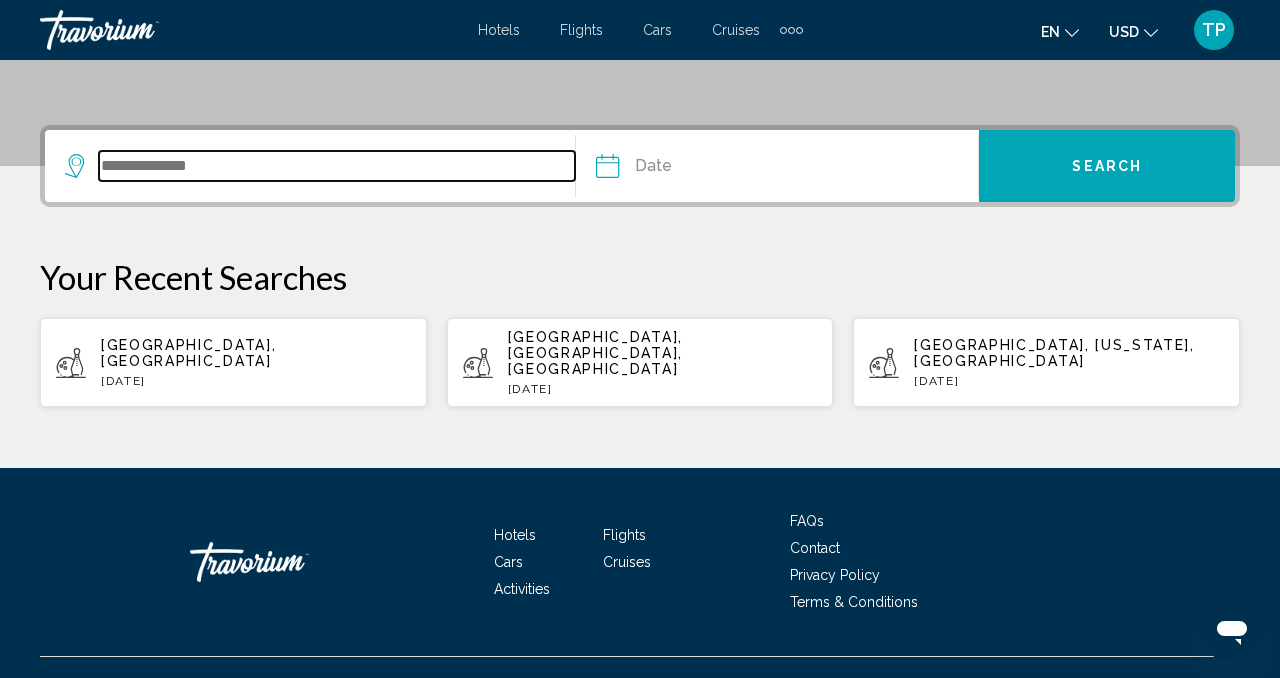 scroll, scrollTop: 437, scrollLeft: 0, axis: vertical 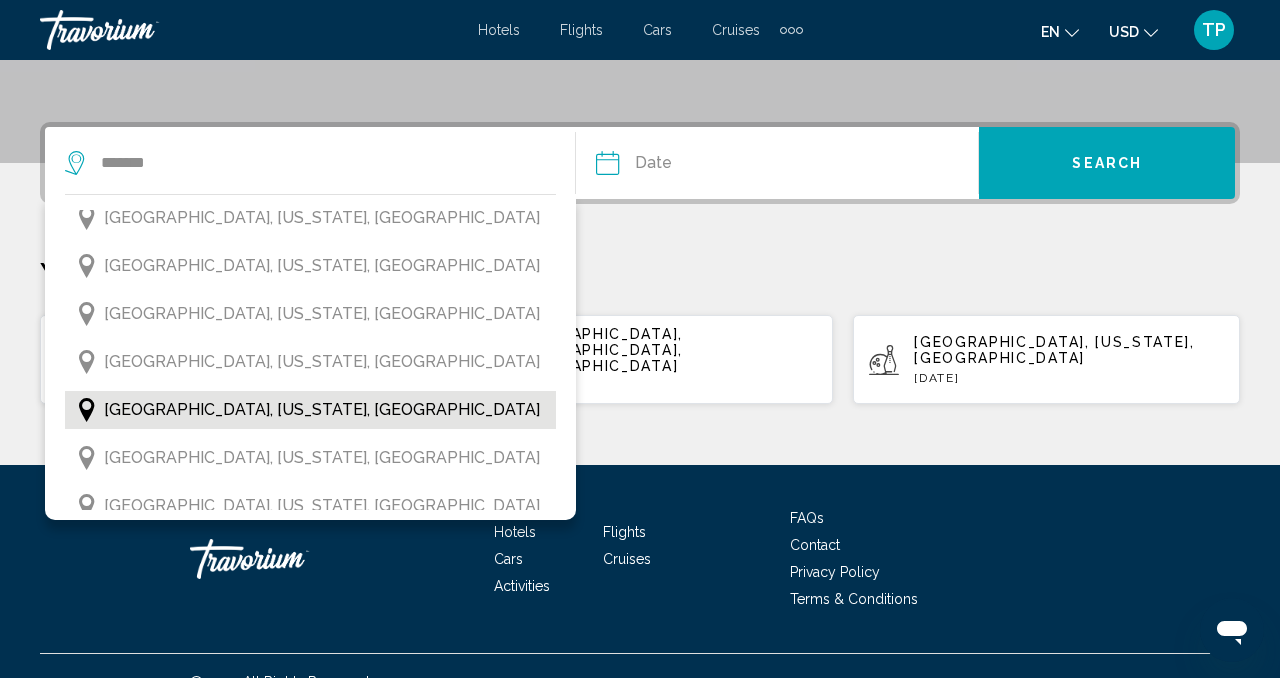 click on "Sarasota, Florida, USA" at bounding box center (322, 410) 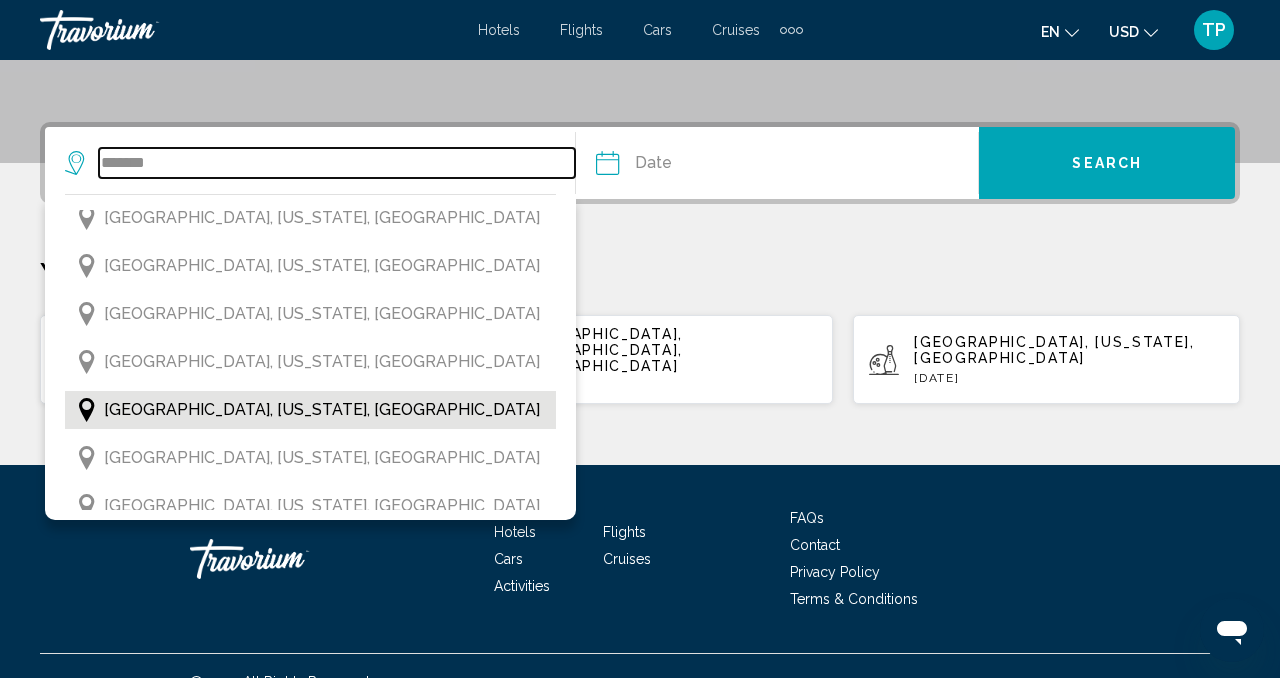 type on "**********" 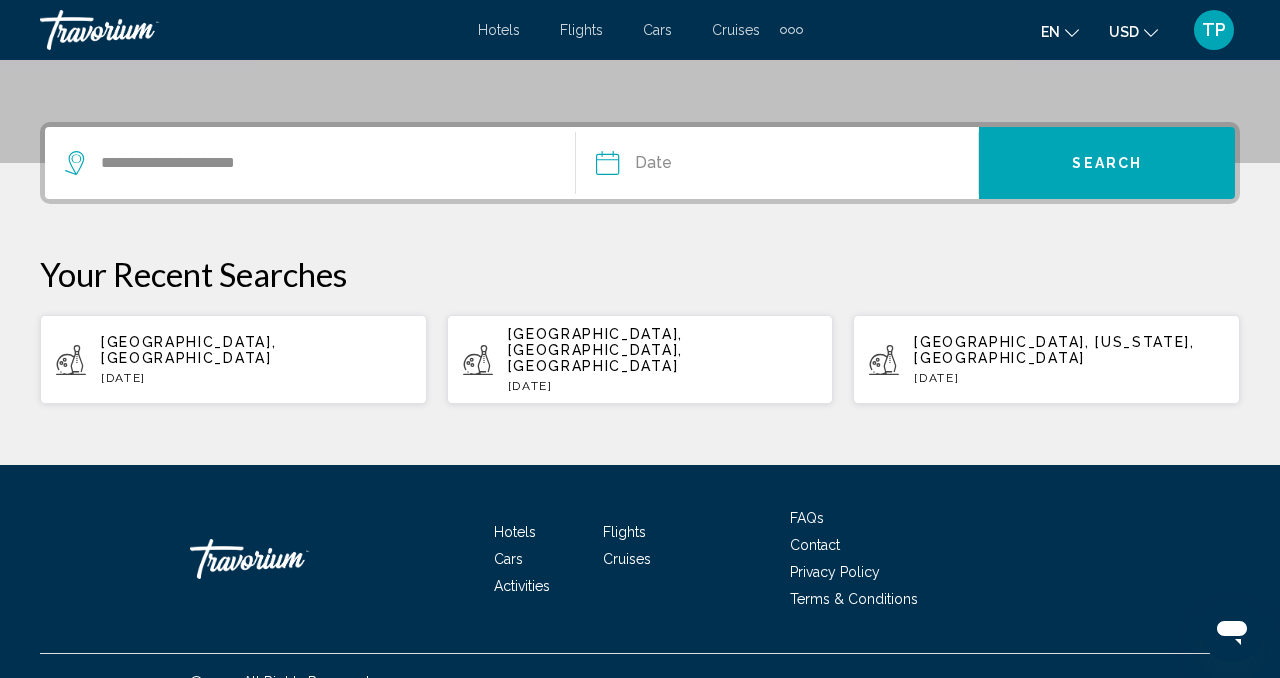 click at bounding box center [690, 166] 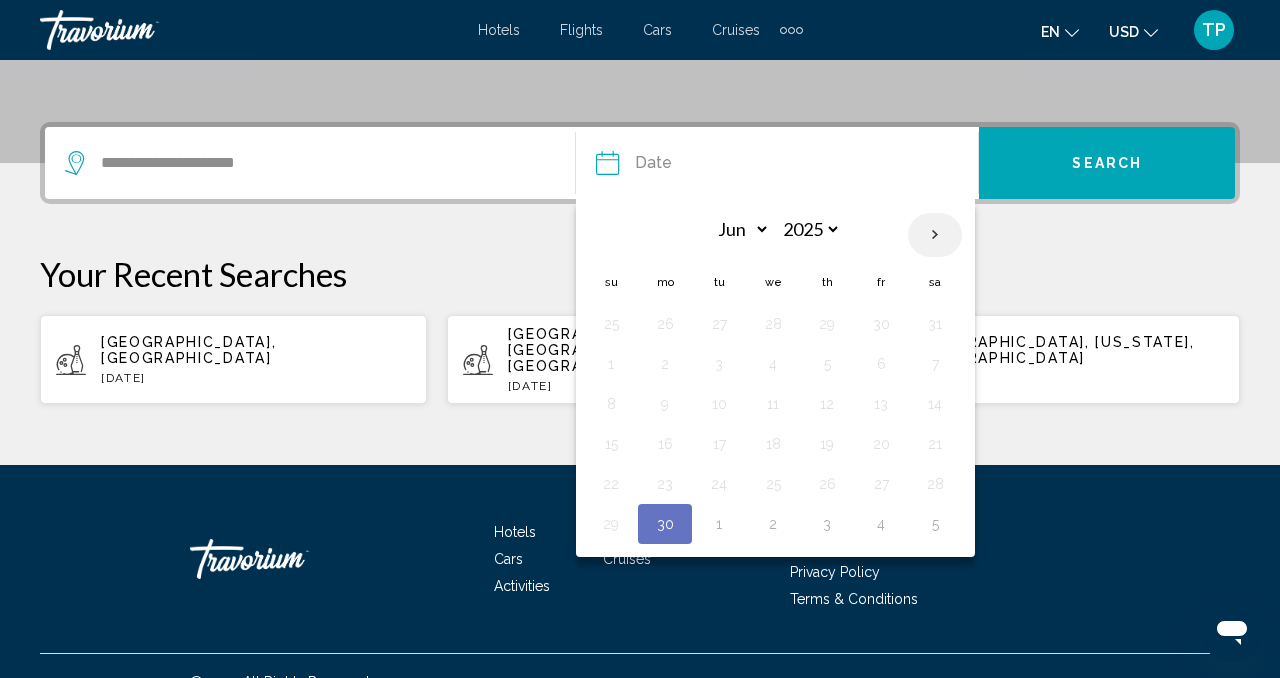 click at bounding box center (935, 235) 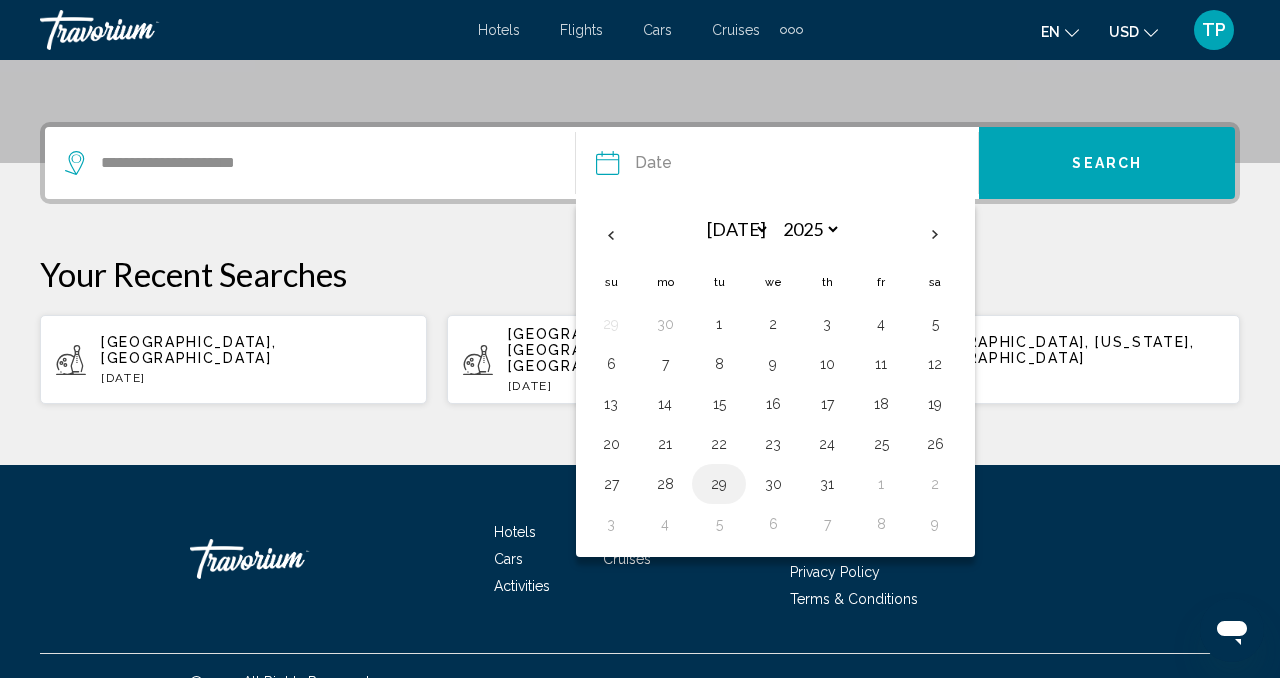 click on "29" at bounding box center [719, 484] 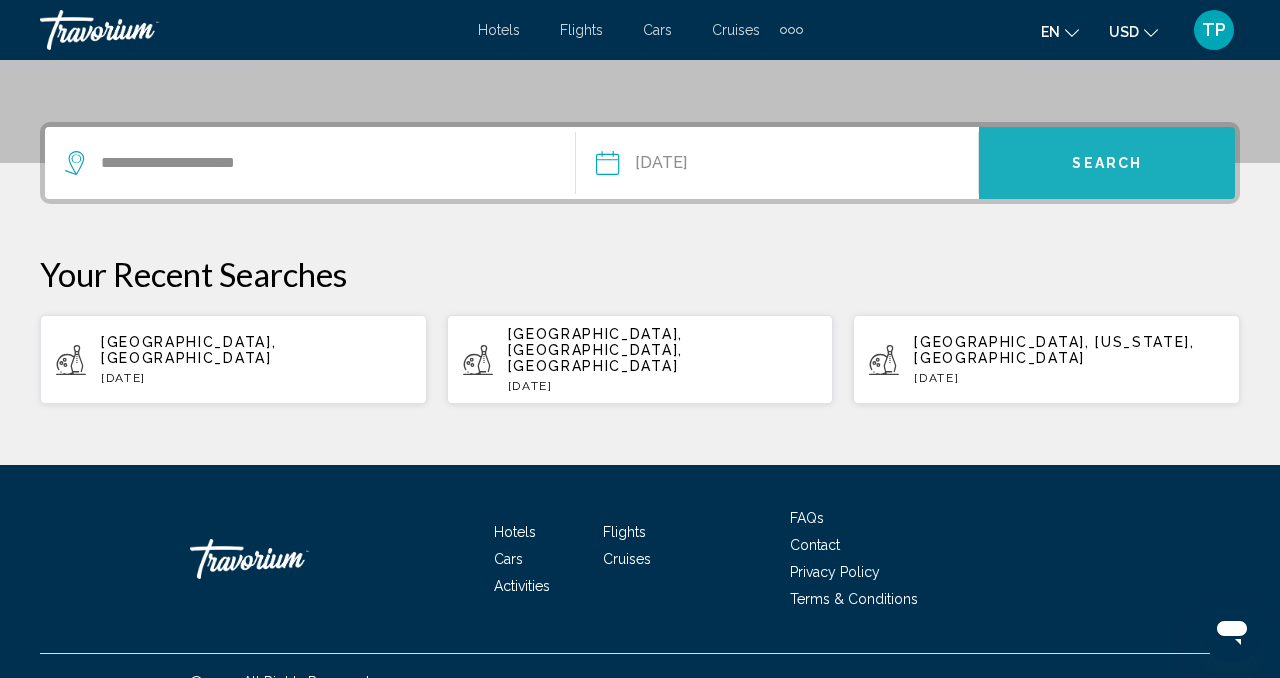 click on "Search" at bounding box center [1107, 163] 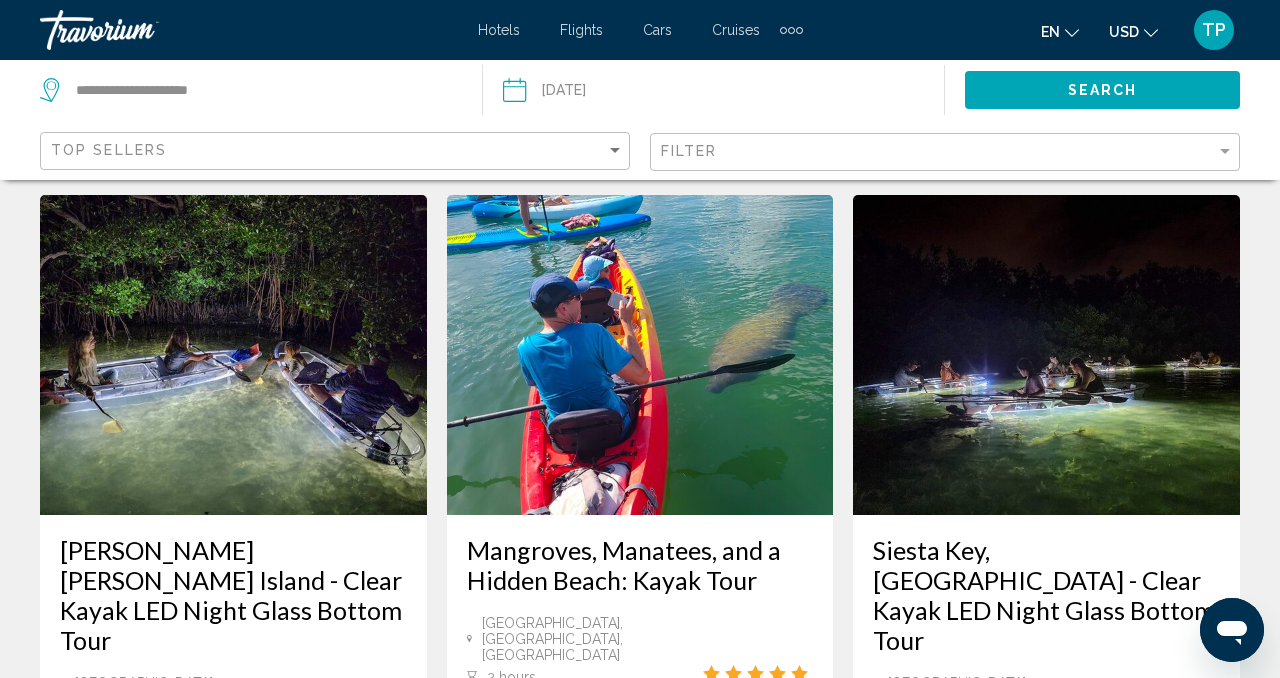 scroll, scrollTop: 0, scrollLeft: 0, axis: both 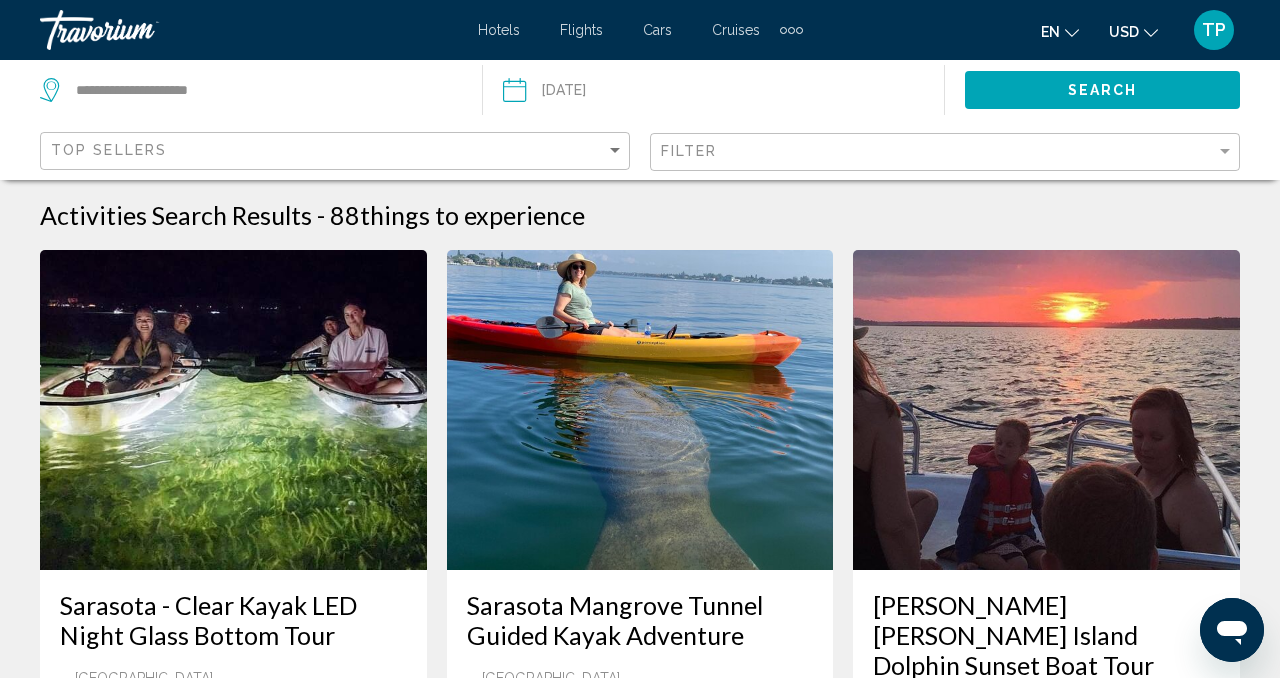 click on "Hotels" at bounding box center [499, 30] 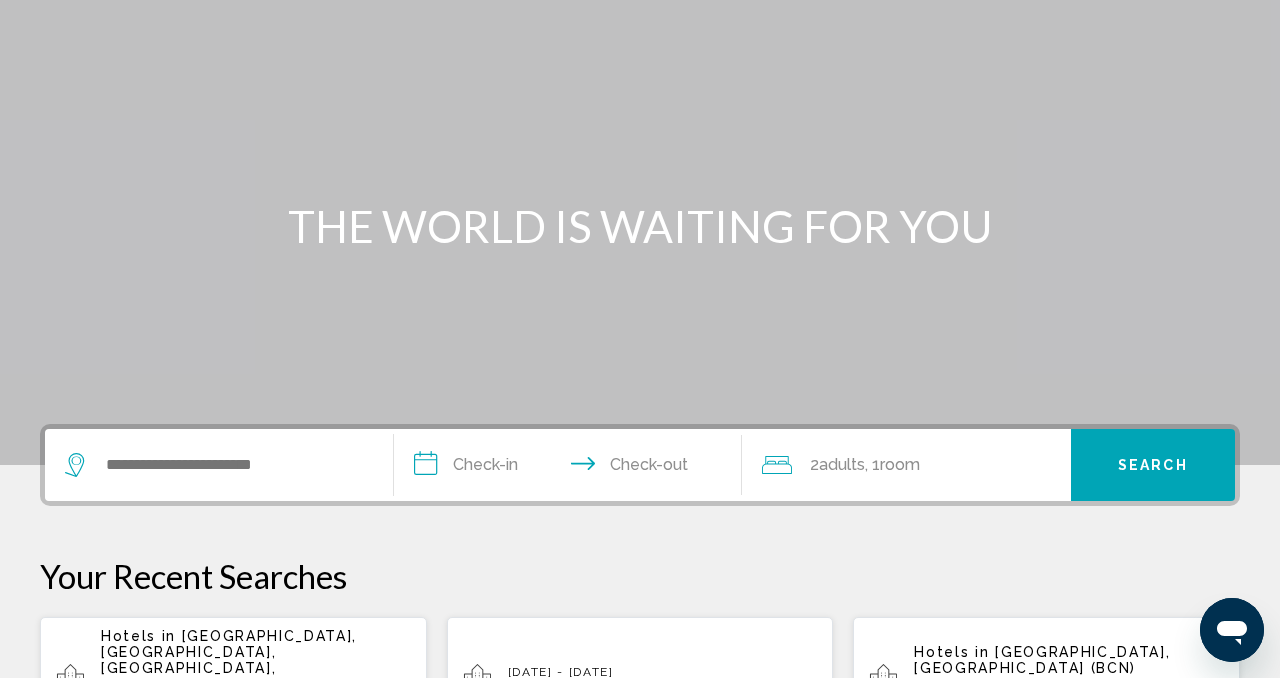 scroll, scrollTop: 0, scrollLeft: 0, axis: both 